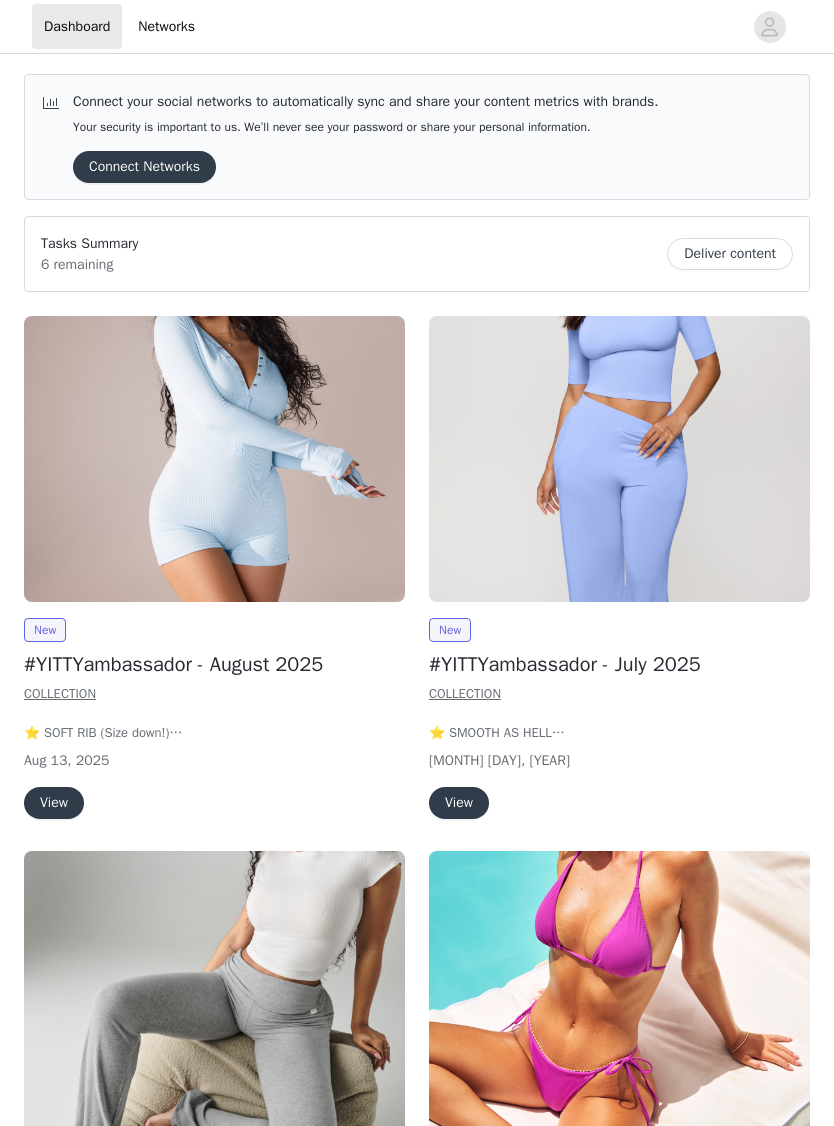 scroll, scrollTop: 0, scrollLeft: 0, axis: both 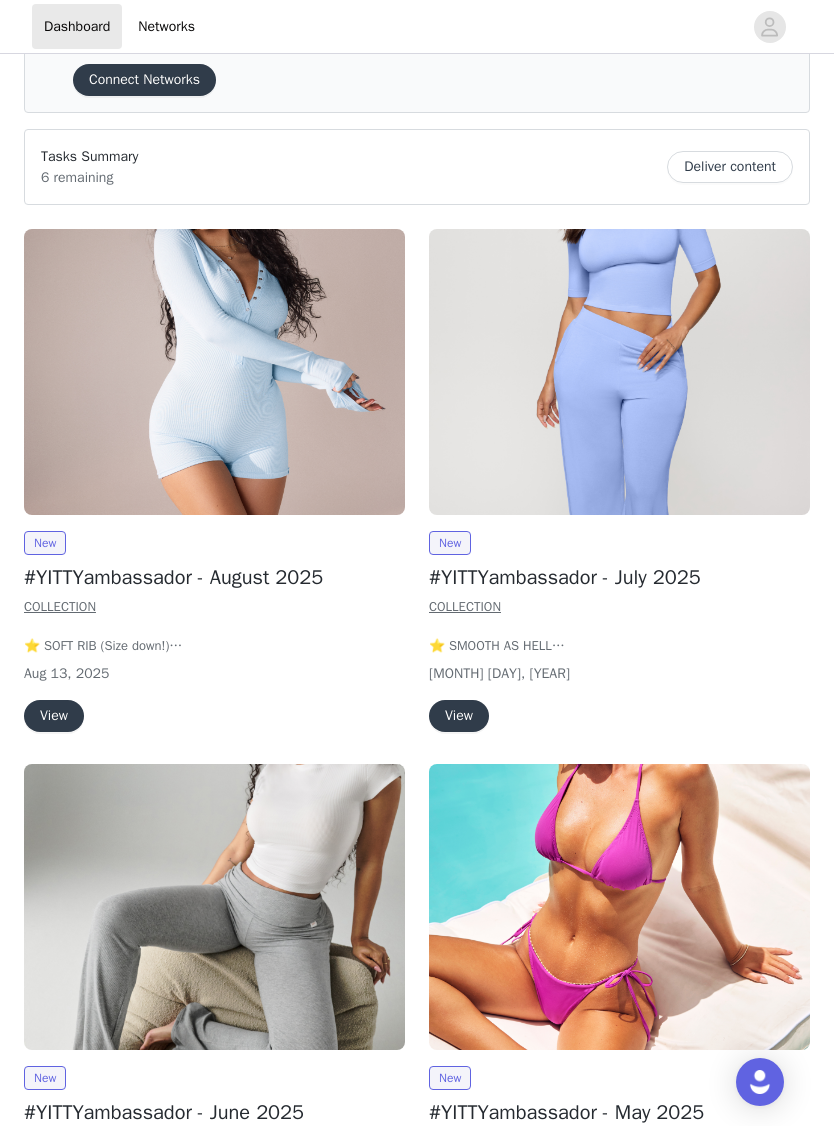 click at bounding box center [214, 372] 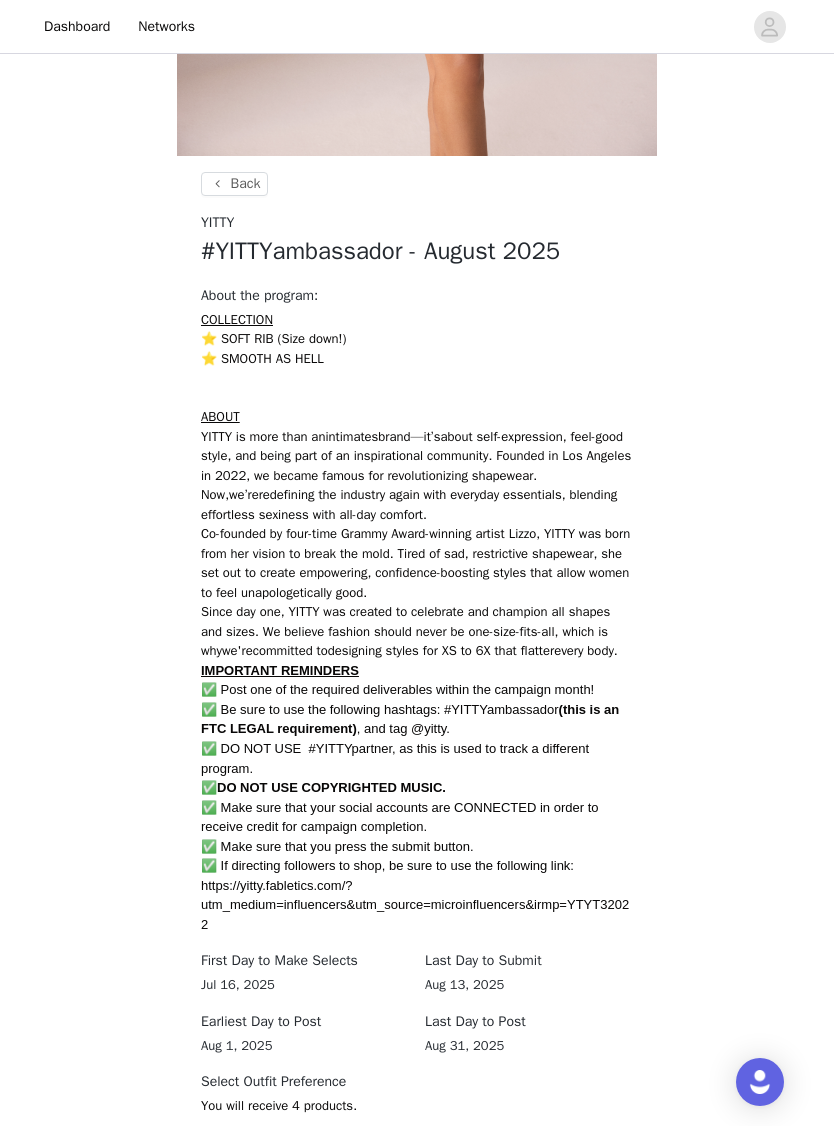 scroll, scrollTop: 860, scrollLeft: 0, axis: vertical 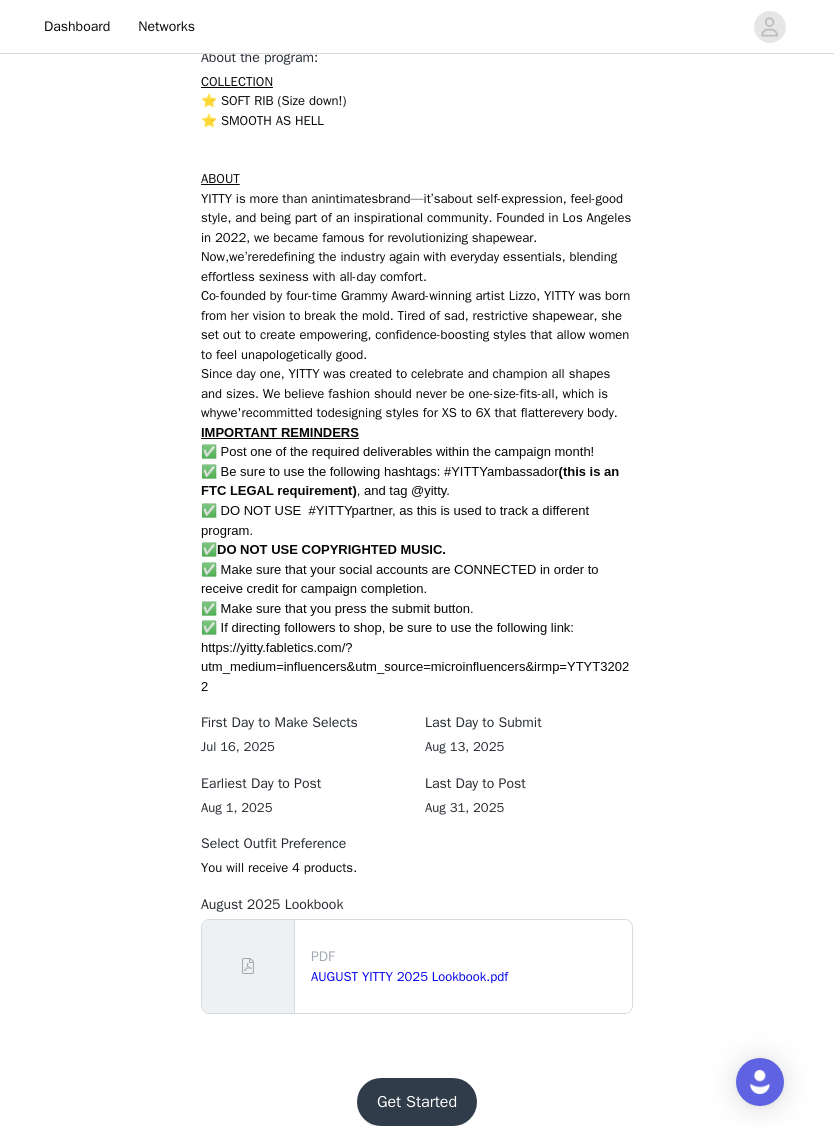 click on "Get Started" at bounding box center [417, 1102] 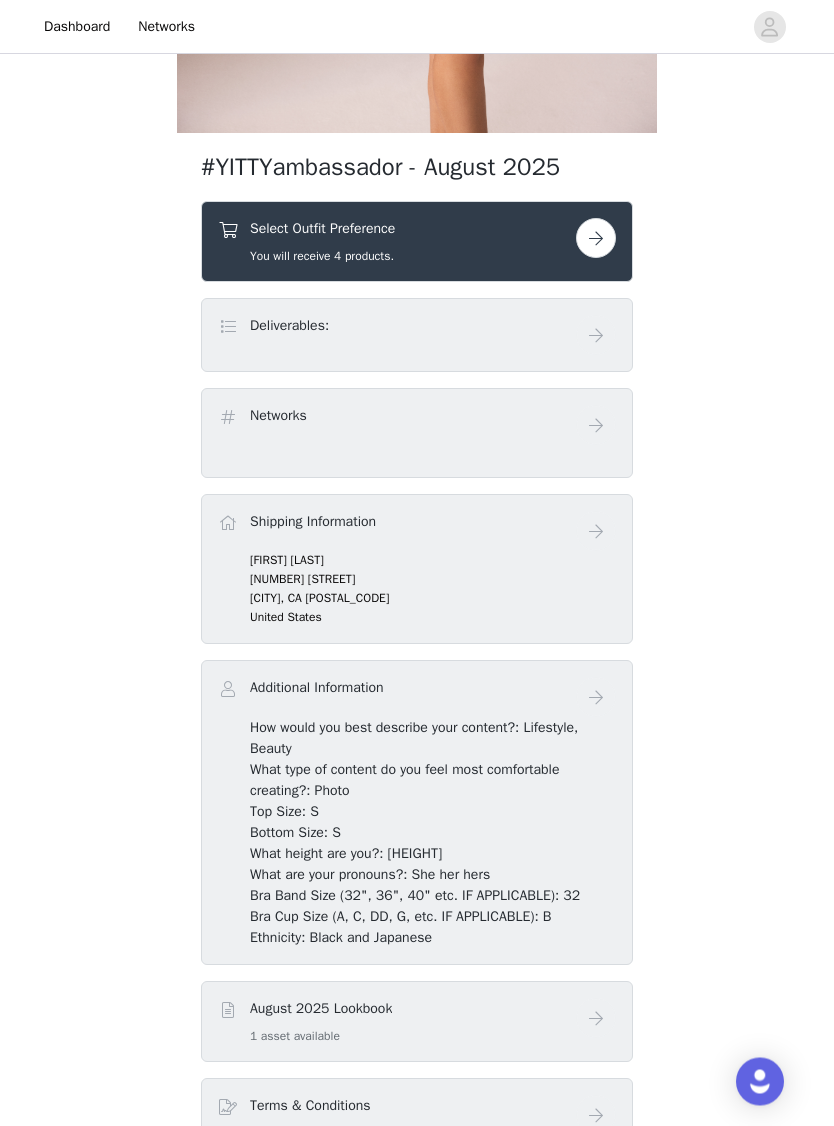 scroll, scrollTop: 0, scrollLeft: 0, axis: both 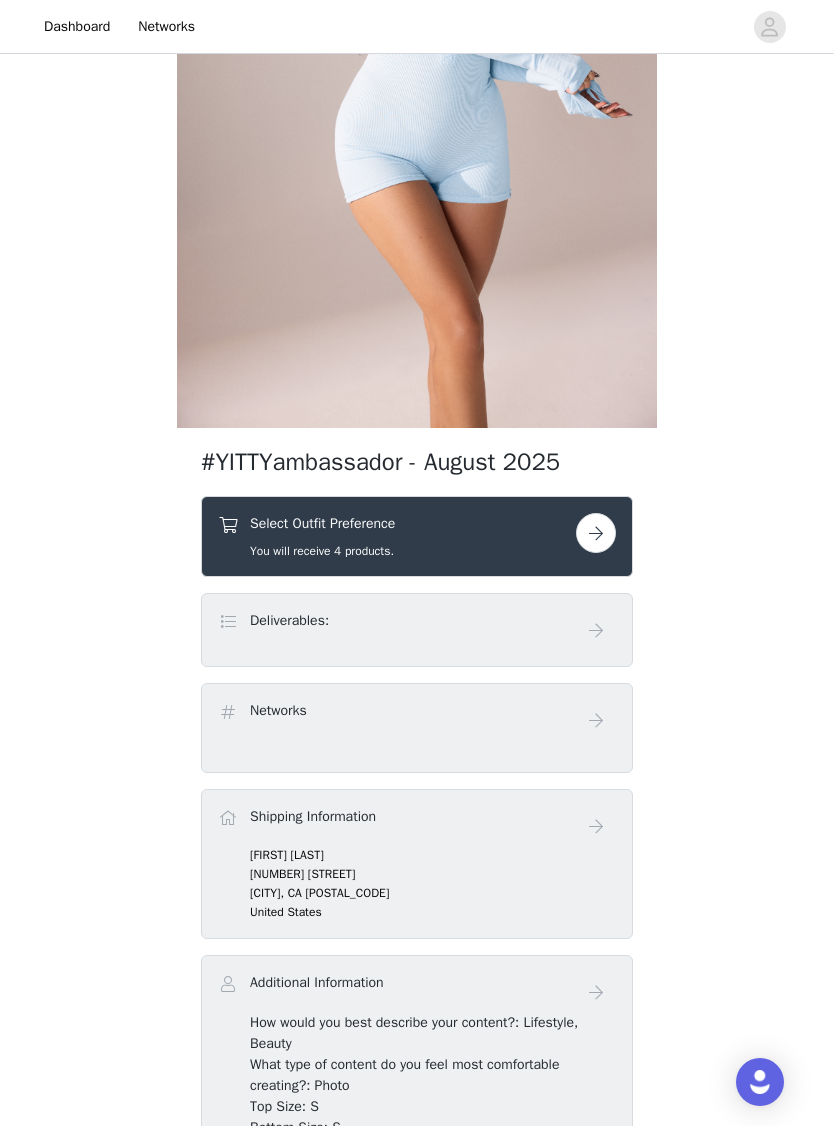 click at bounding box center (596, 533) 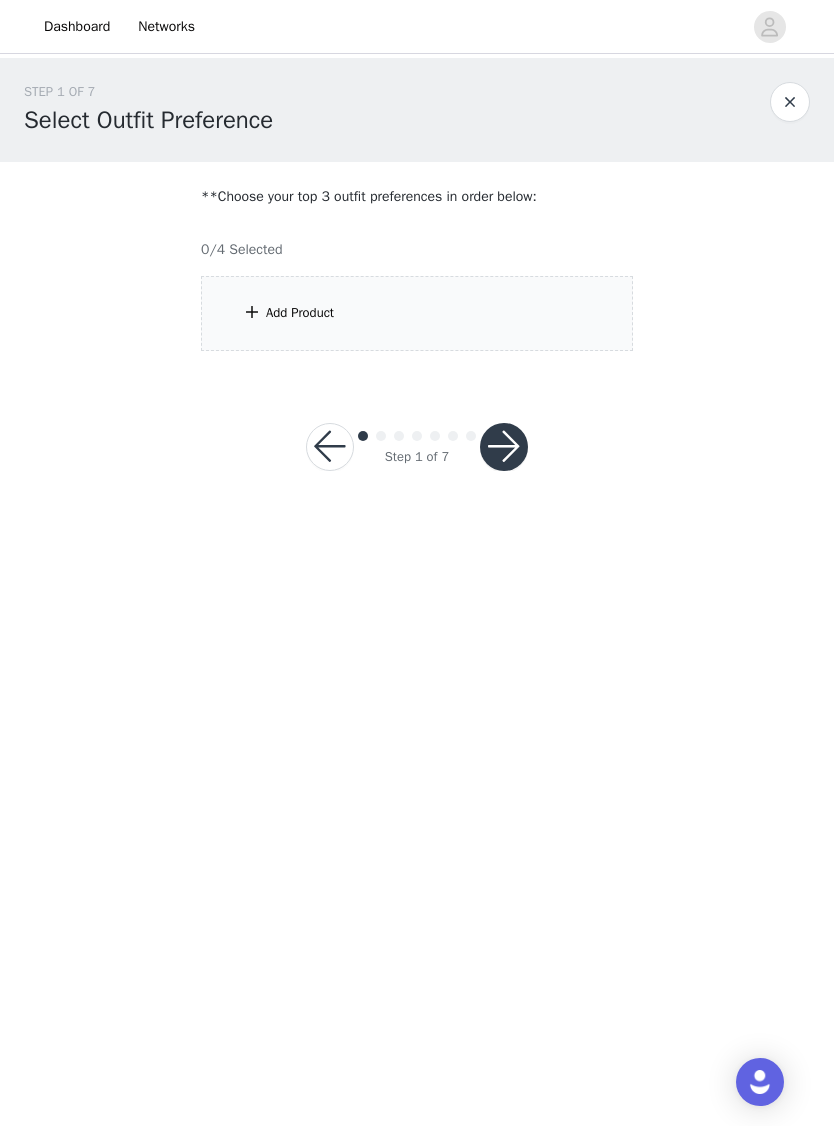 click on "Add Product" at bounding box center [417, 313] 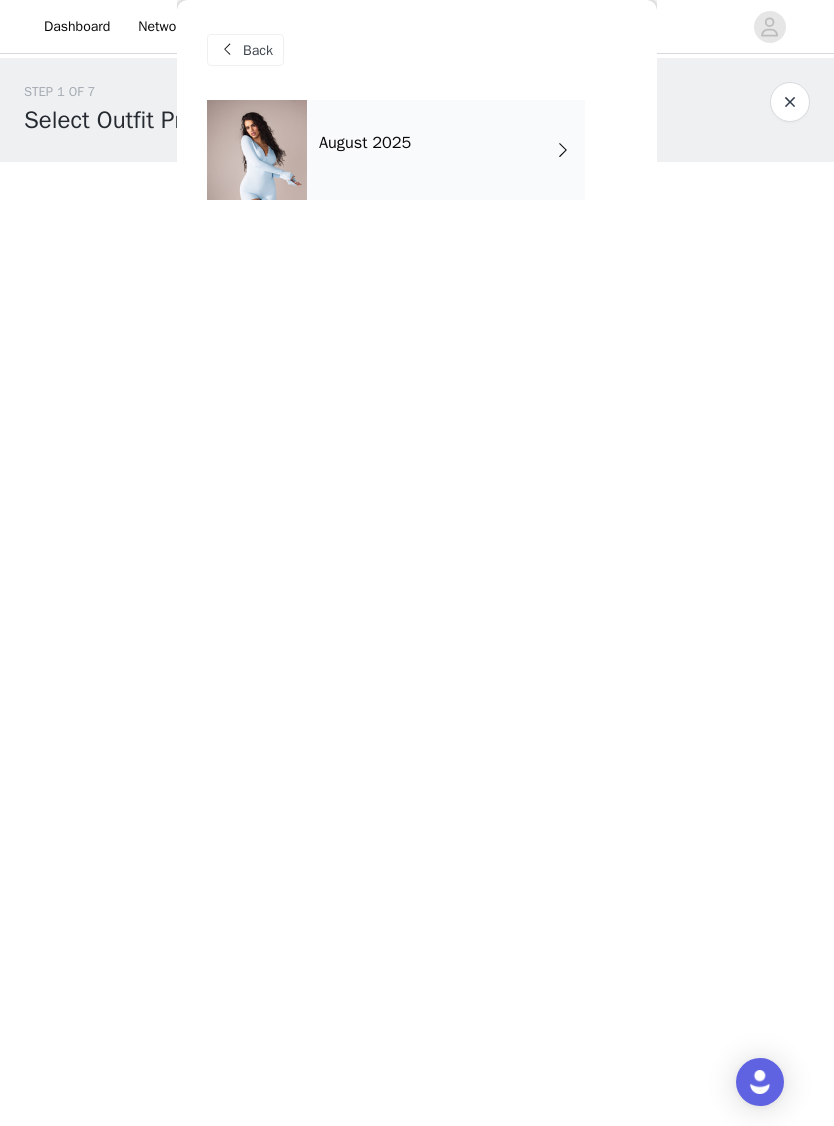 click on "August 2025" at bounding box center [446, 150] 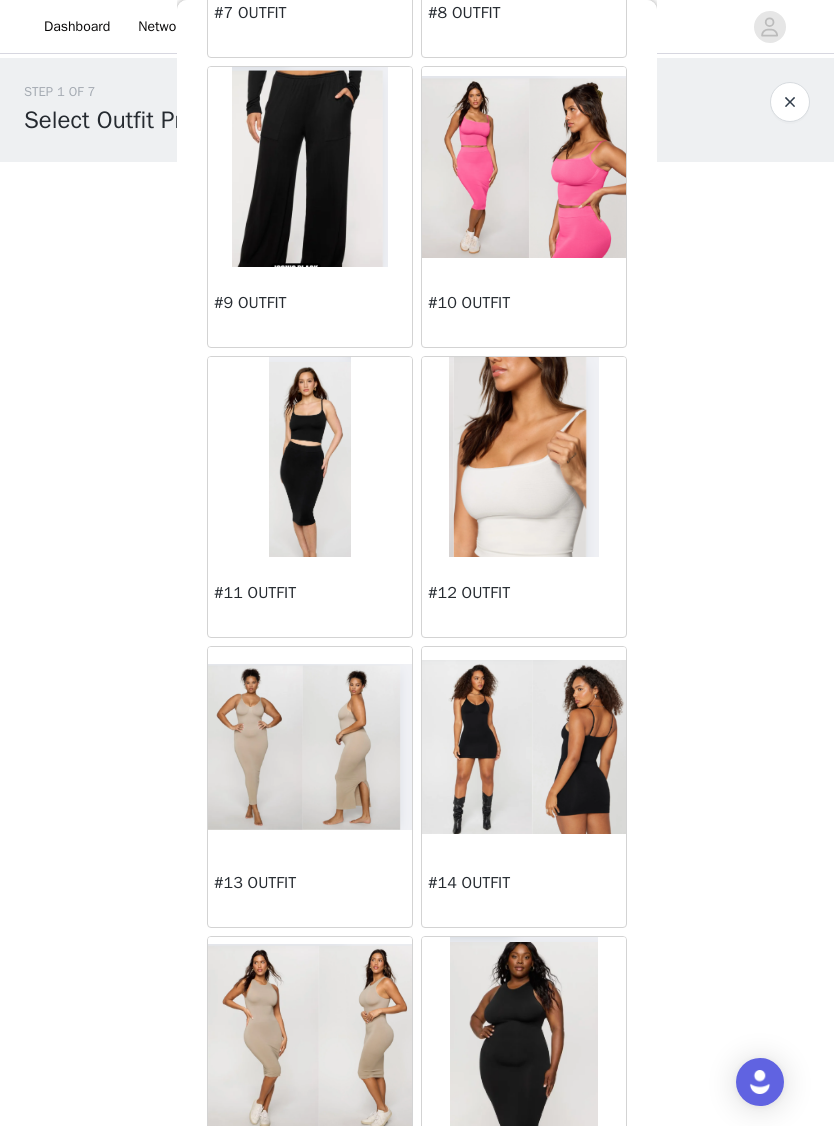 scroll, scrollTop: 1205, scrollLeft: 0, axis: vertical 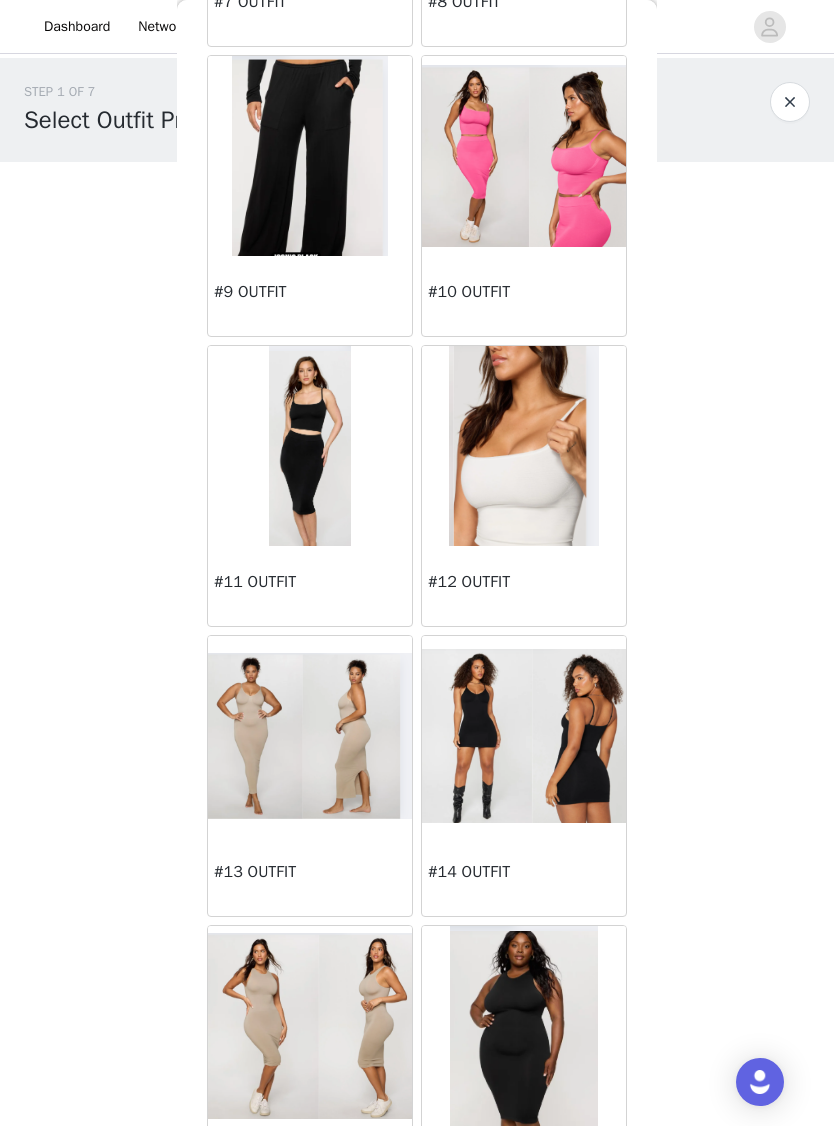 click at bounding box center [524, 446] 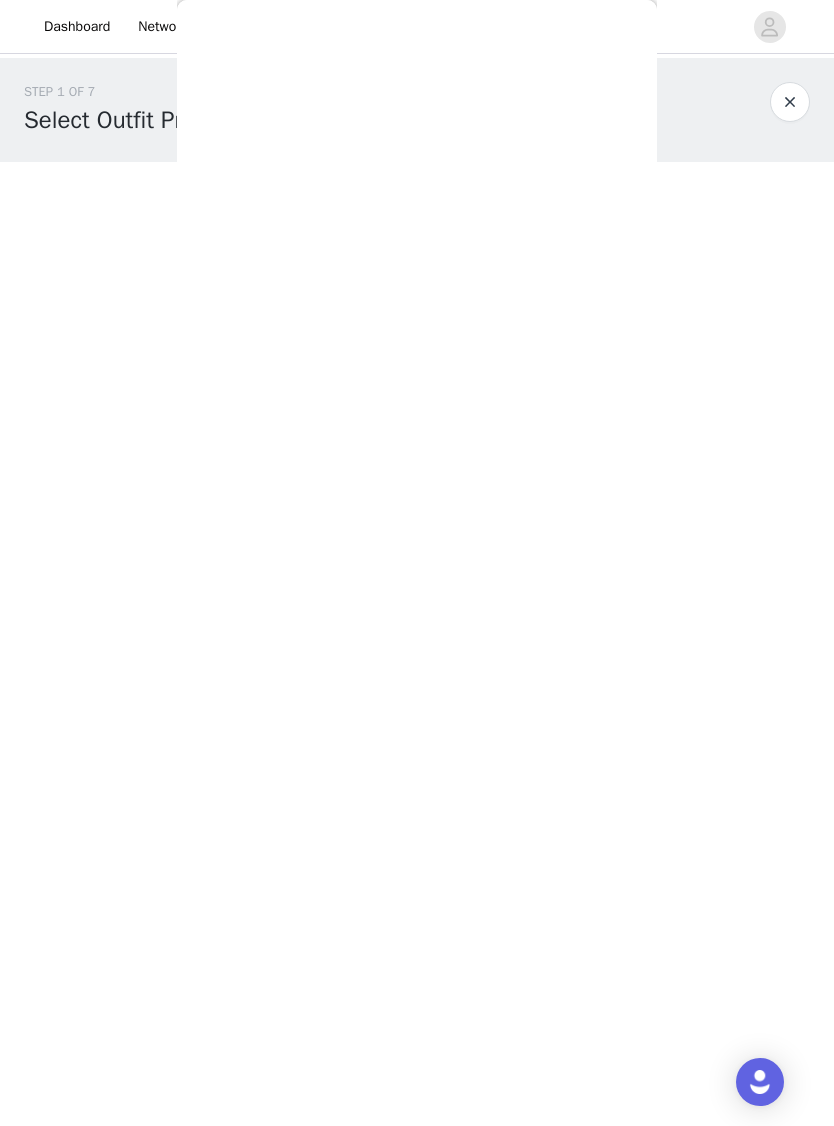 scroll, scrollTop: 0, scrollLeft: 0, axis: both 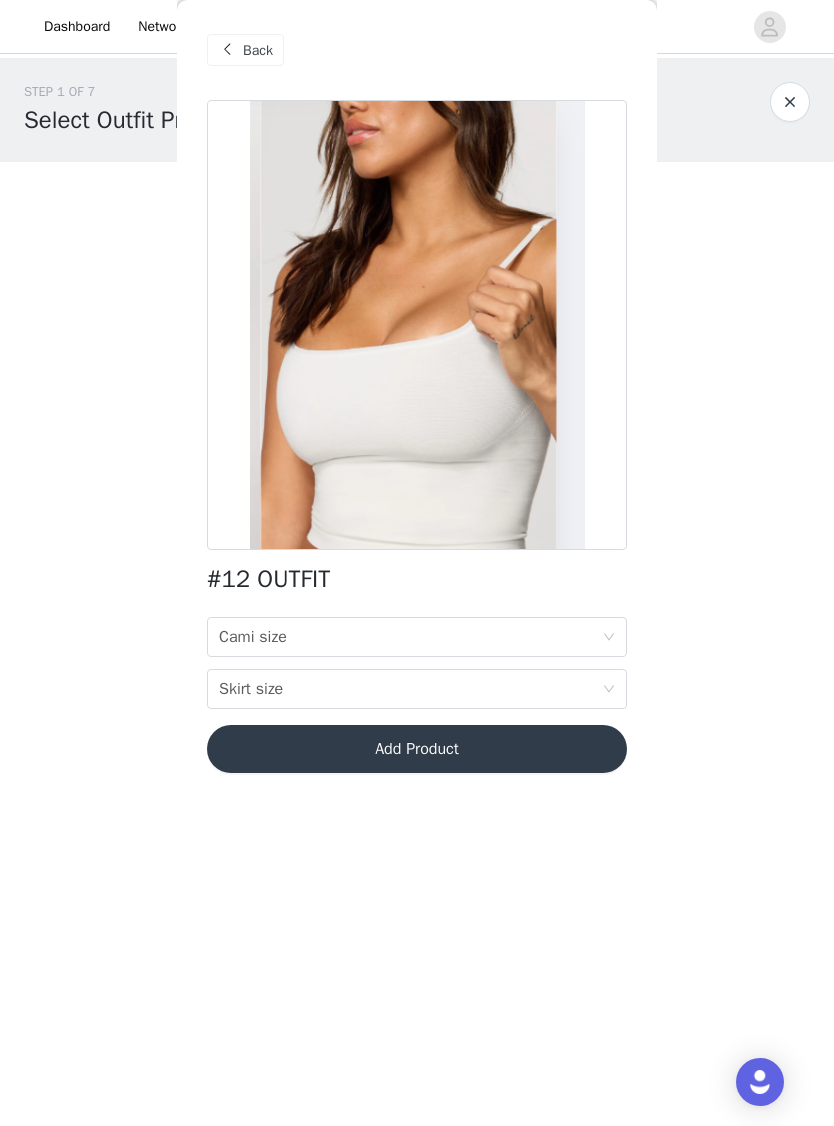 click at bounding box center (790, 102) 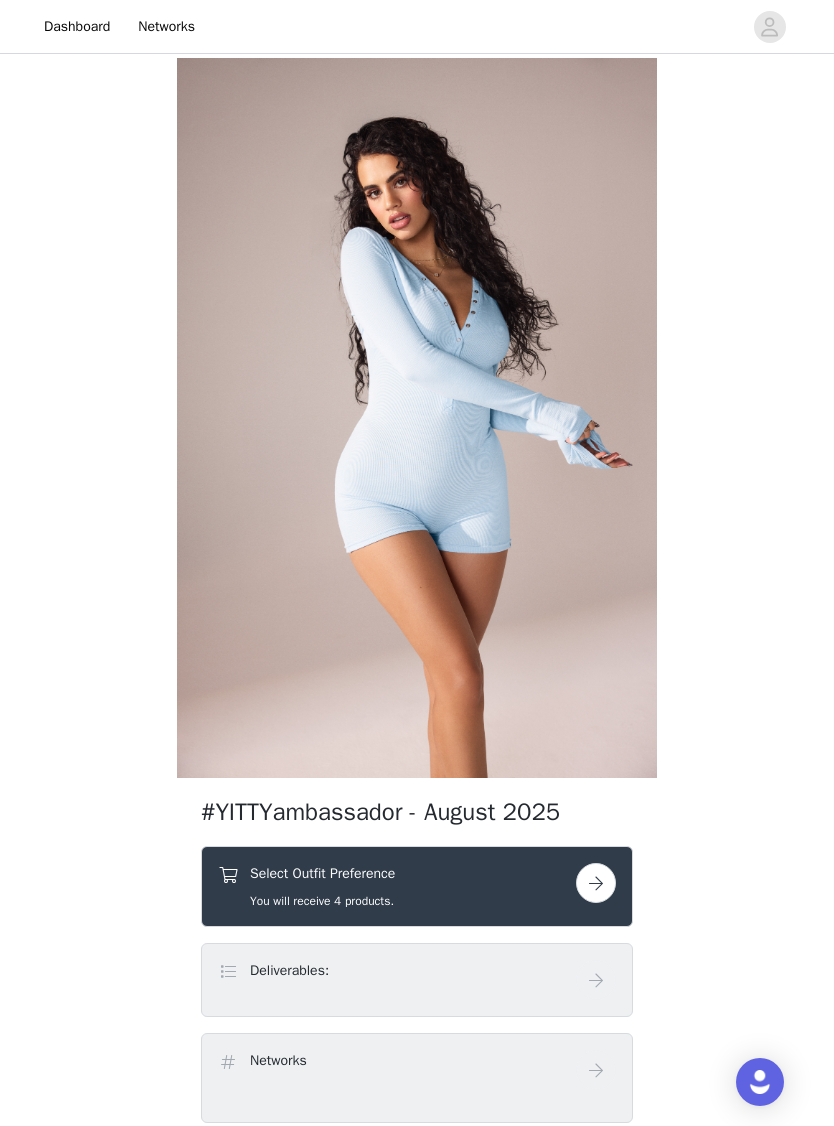 click on "Select Outfit Preference" at bounding box center (322, 873) 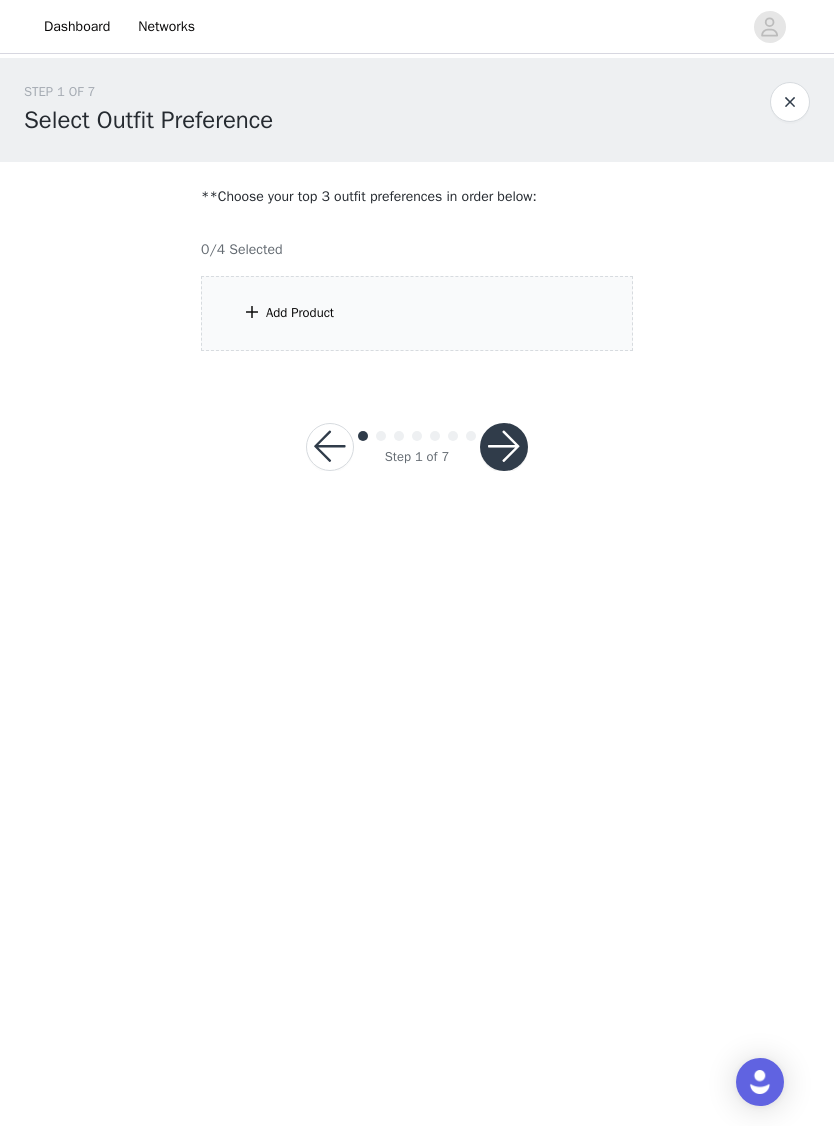 click on "Add Product" at bounding box center (417, 313) 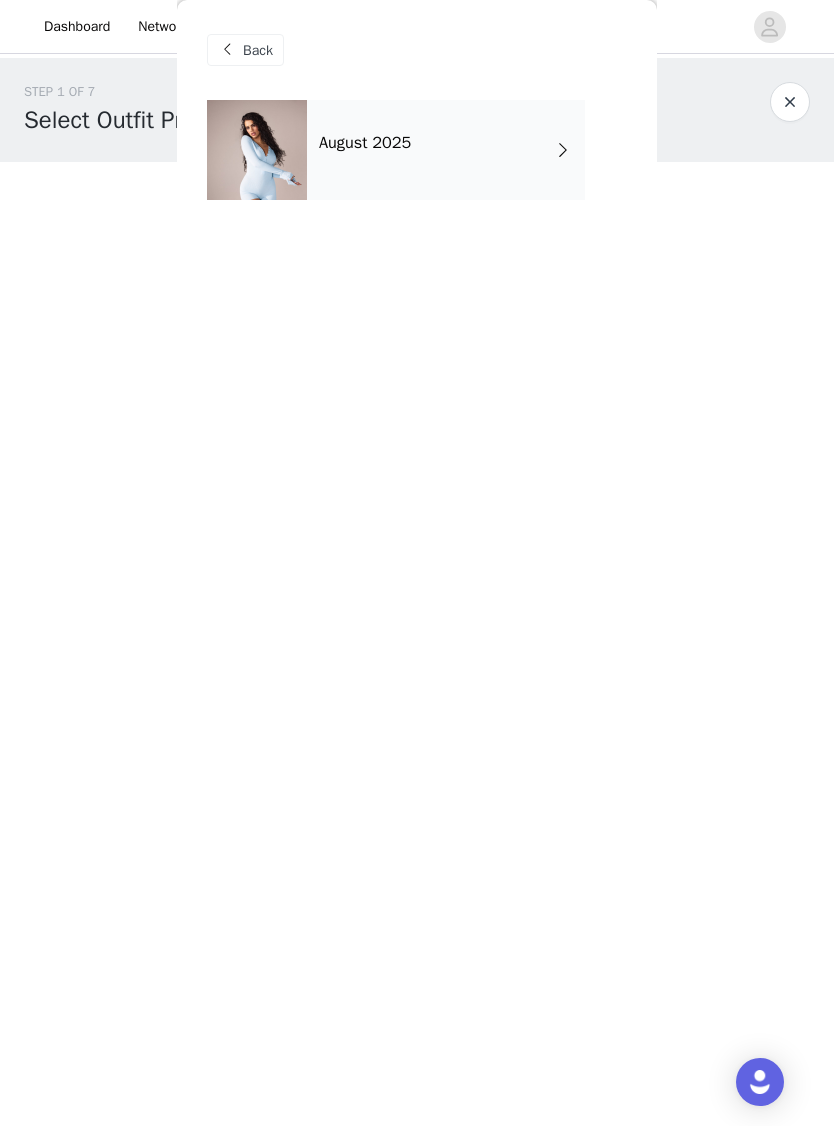 click on "August 2025" at bounding box center (446, 150) 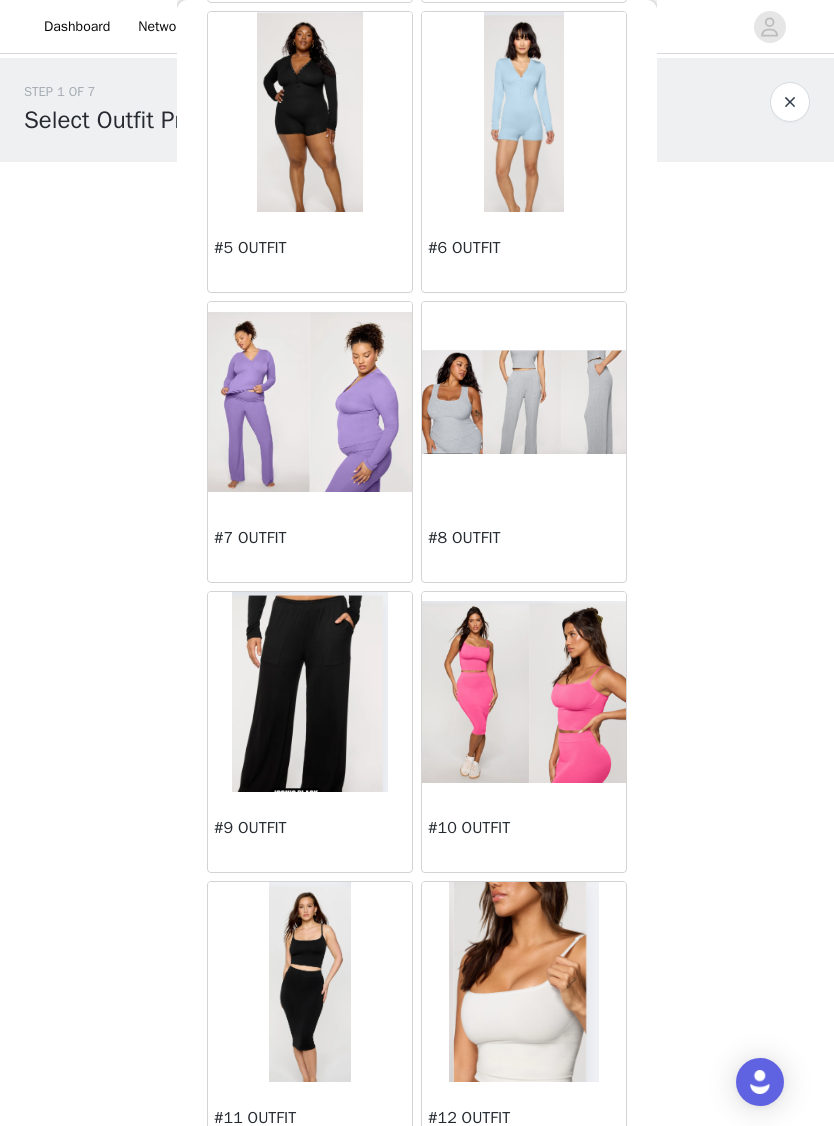 scroll, scrollTop: 670, scrollLeft: 0, axis: vertical 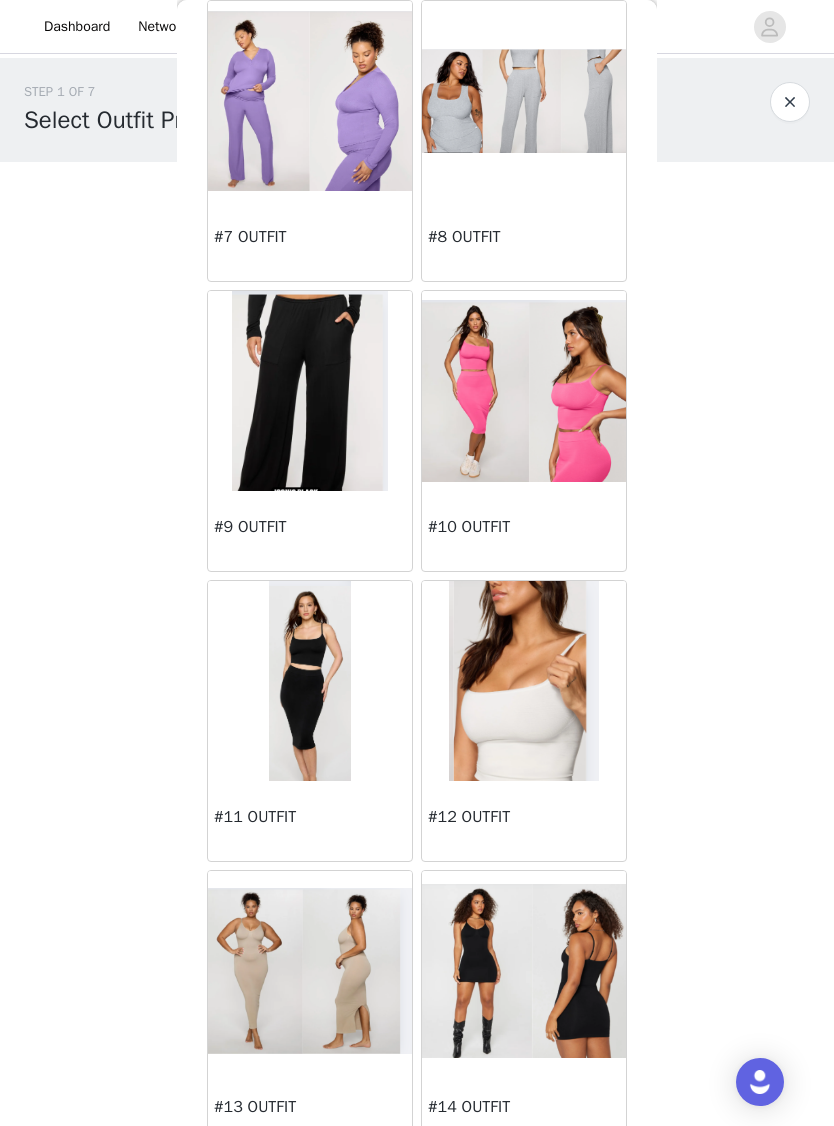 click on "STEP 1 OF 7
Select Outfit Preference
**Choose your top 3 outfit preferences in order below:       0/4 Selected           Add Product       Back       #1 OUTFIT       #2 OUTFIT       #3 OUTFIT       #4 OUTFIT       #5 OUTFIT       #6 OUTFIT       #7 OUTFIT       #8 OUTFIT       #9 OUTFIT       #10 OUTFIT       #11 OUTFIT       #12 OUTFIT       #13 OUTFIT       #14 OUTFIT       #15 OUTFIT       #16 OUTFIT" at bounding box center (417, 216) 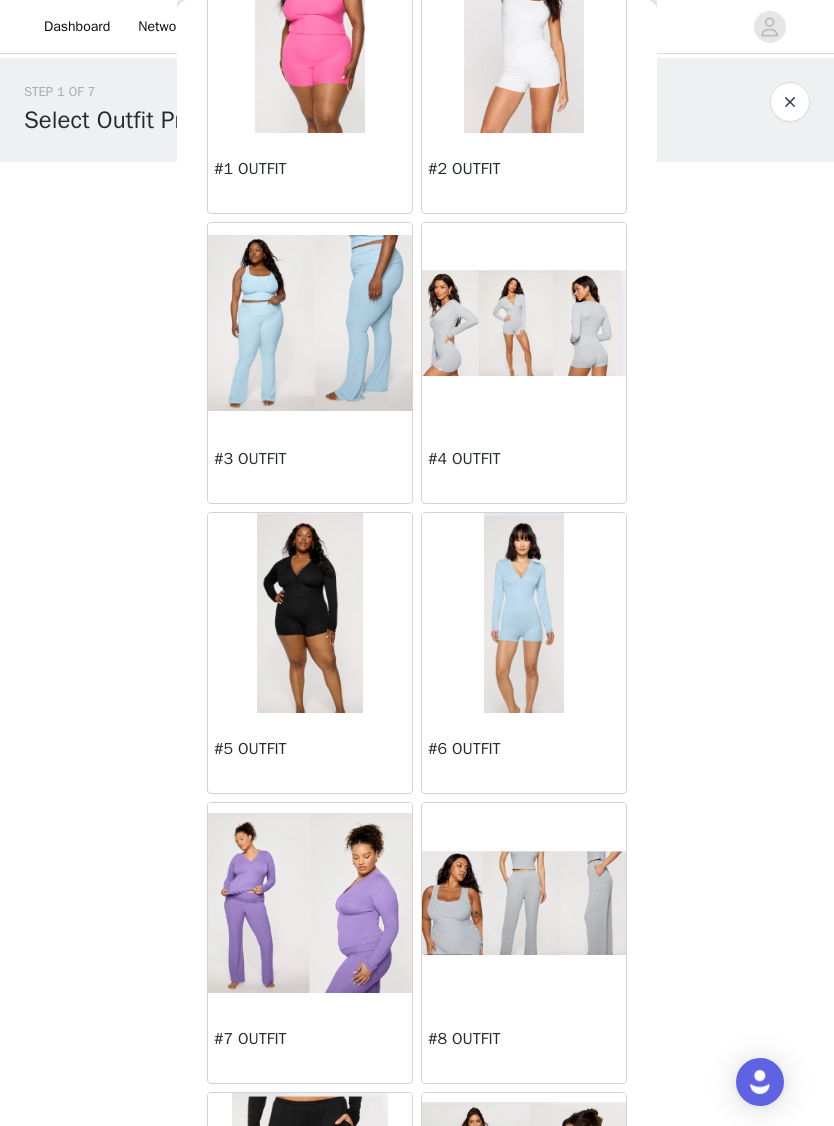 scroll, scrollTop: 163, scrollLeft: 0, axis: vertical 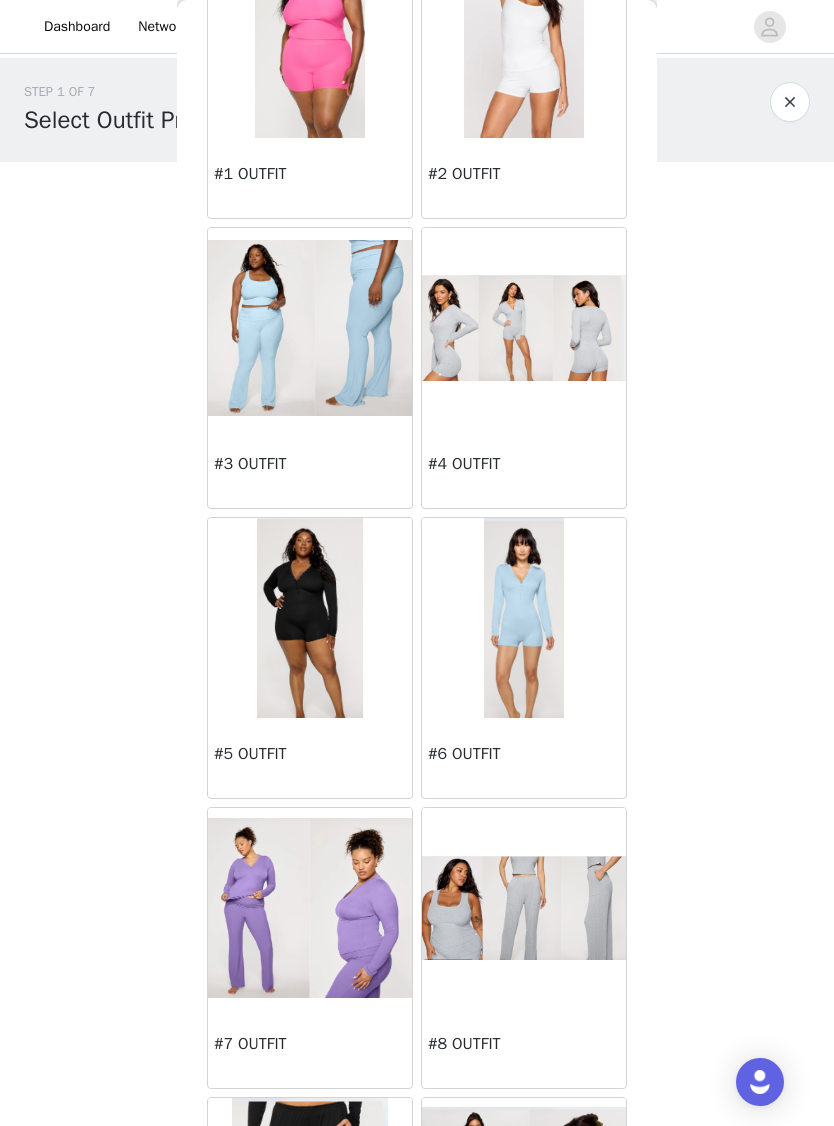 click at bounding box center (524, 618) 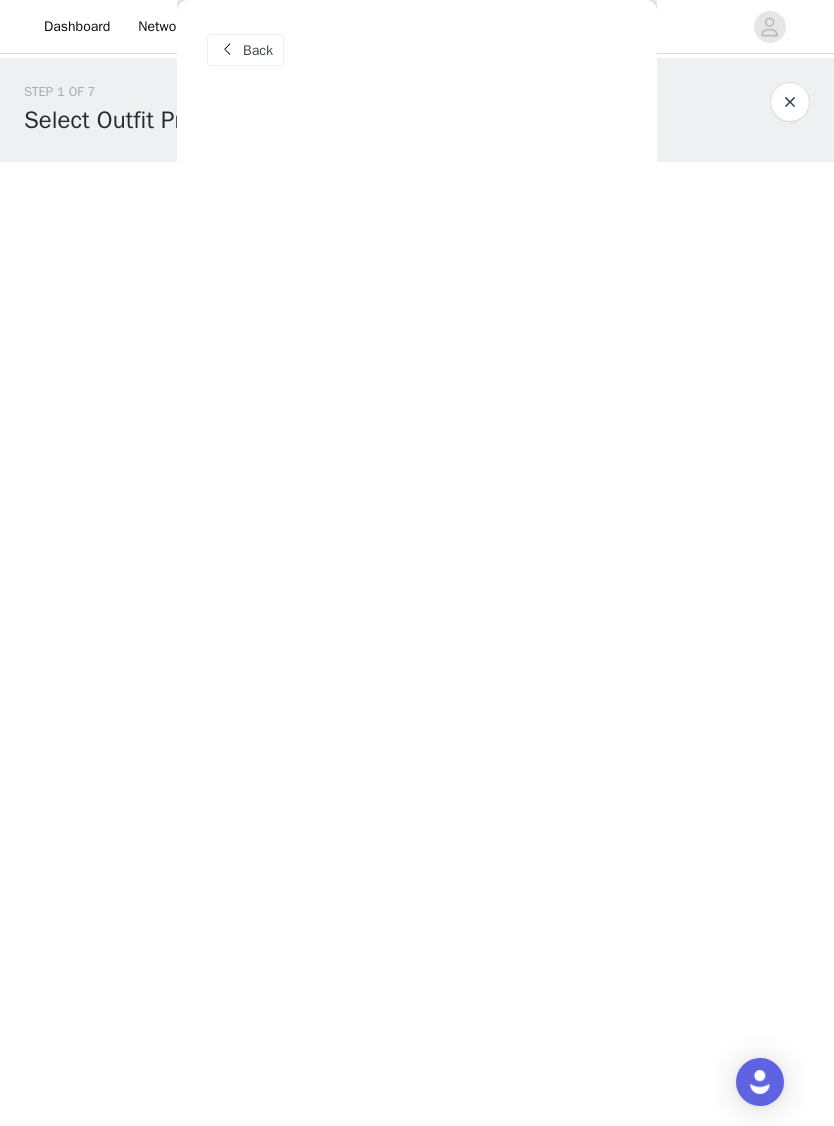 scroll, scrollTop: 0, scrollLeft: 0, axis: both 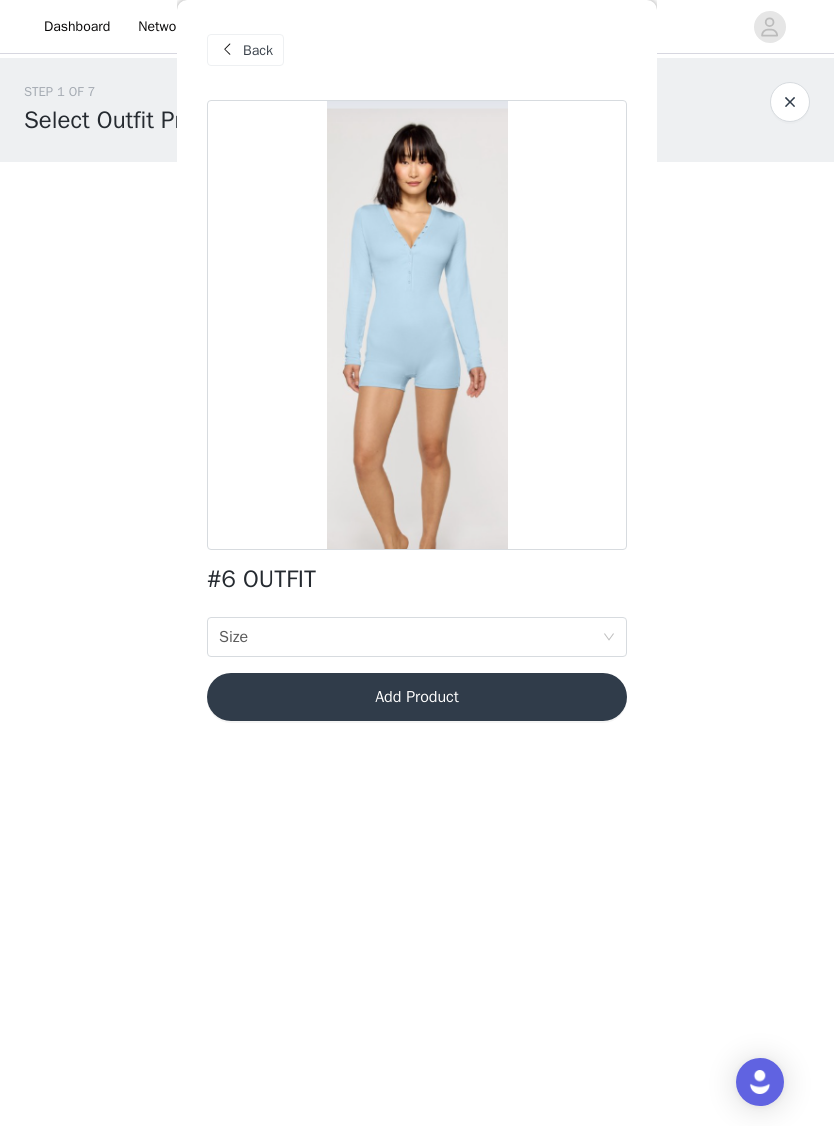 click at bounding box center (417, 325) 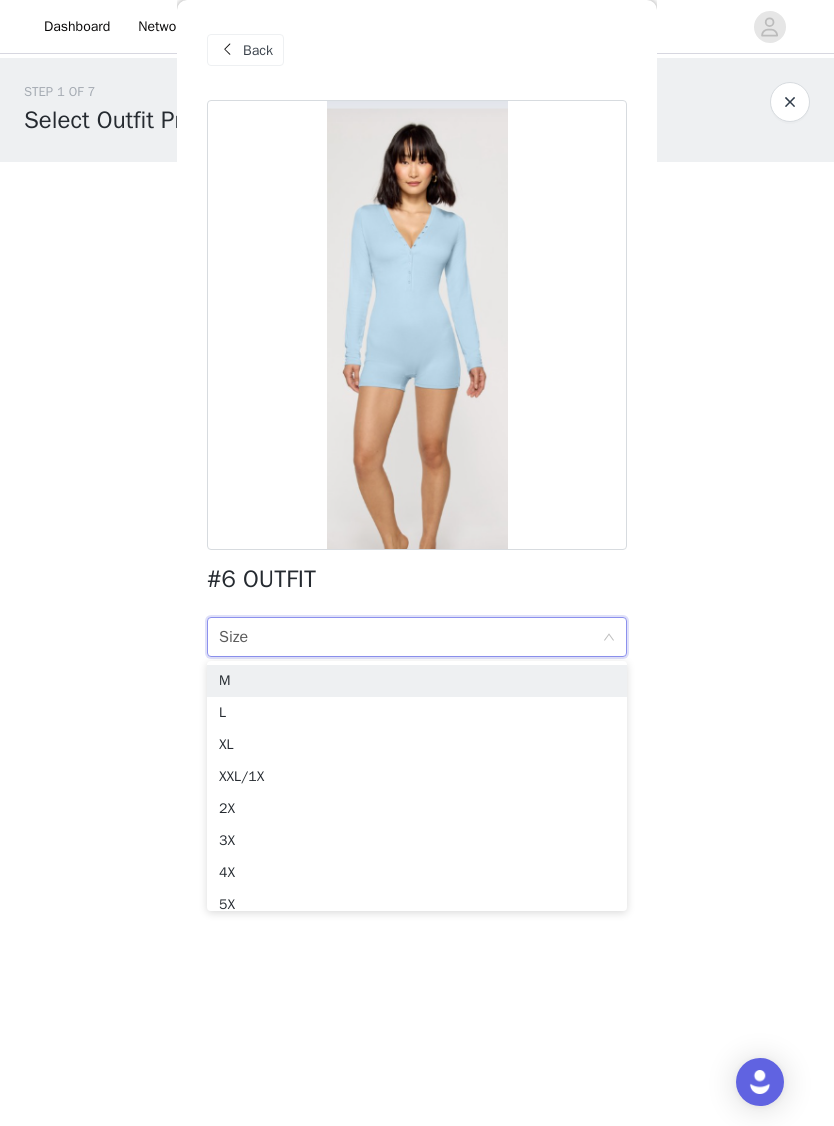 scroll, scrollTop: 0, scrollLeft: 0, axis: both 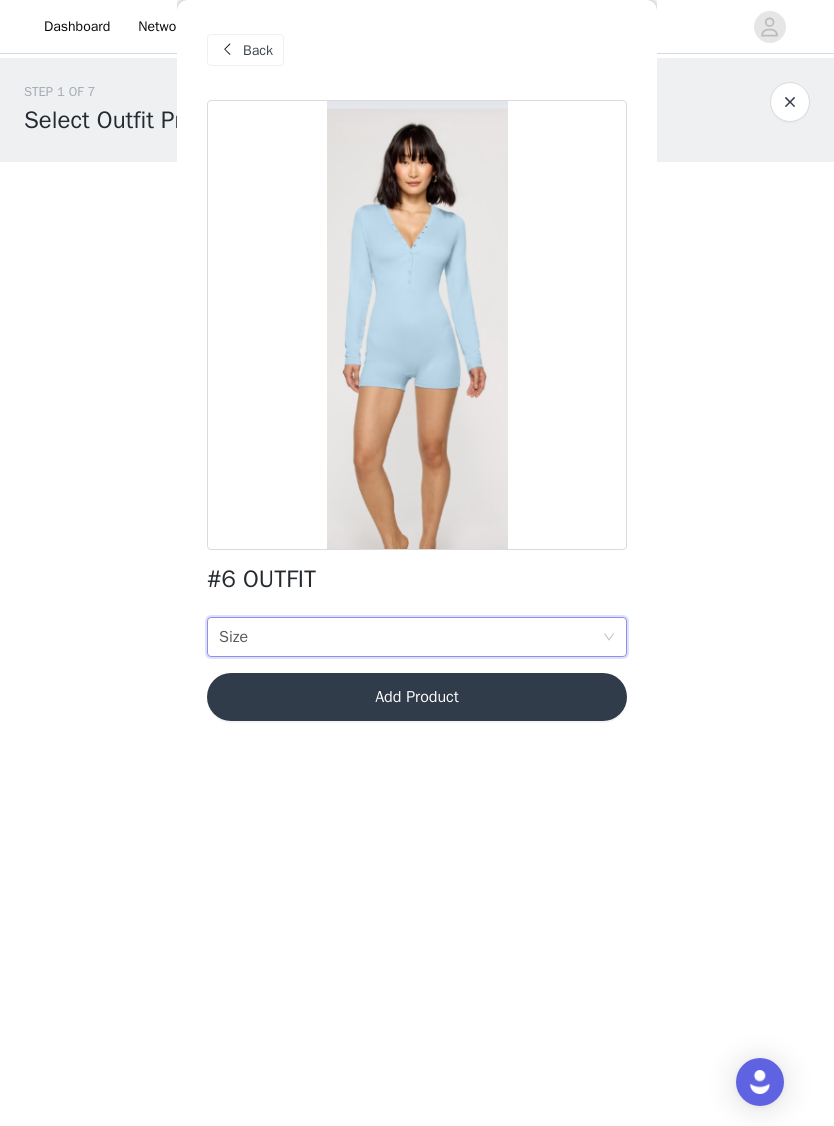 click on "Back" at bounding box center [258, 50] 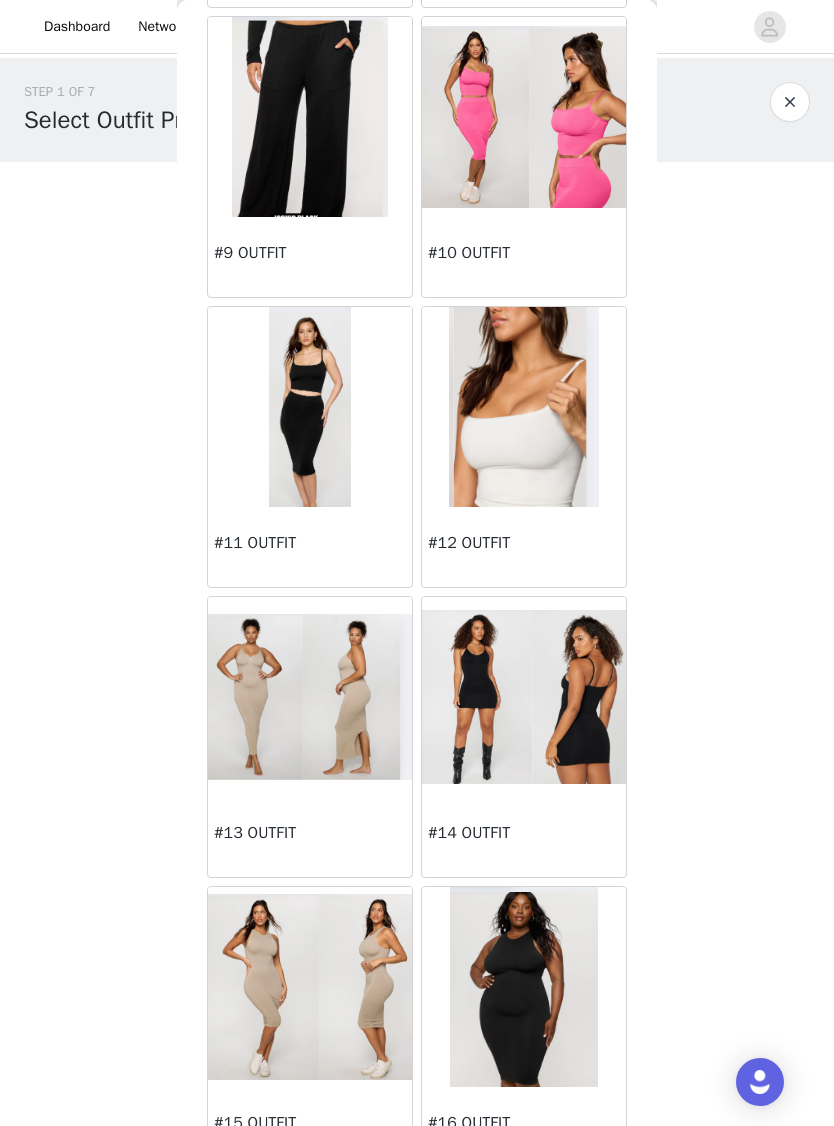 scroll, scrollTop: 1239, scrollLeft: 0, axis: vertical 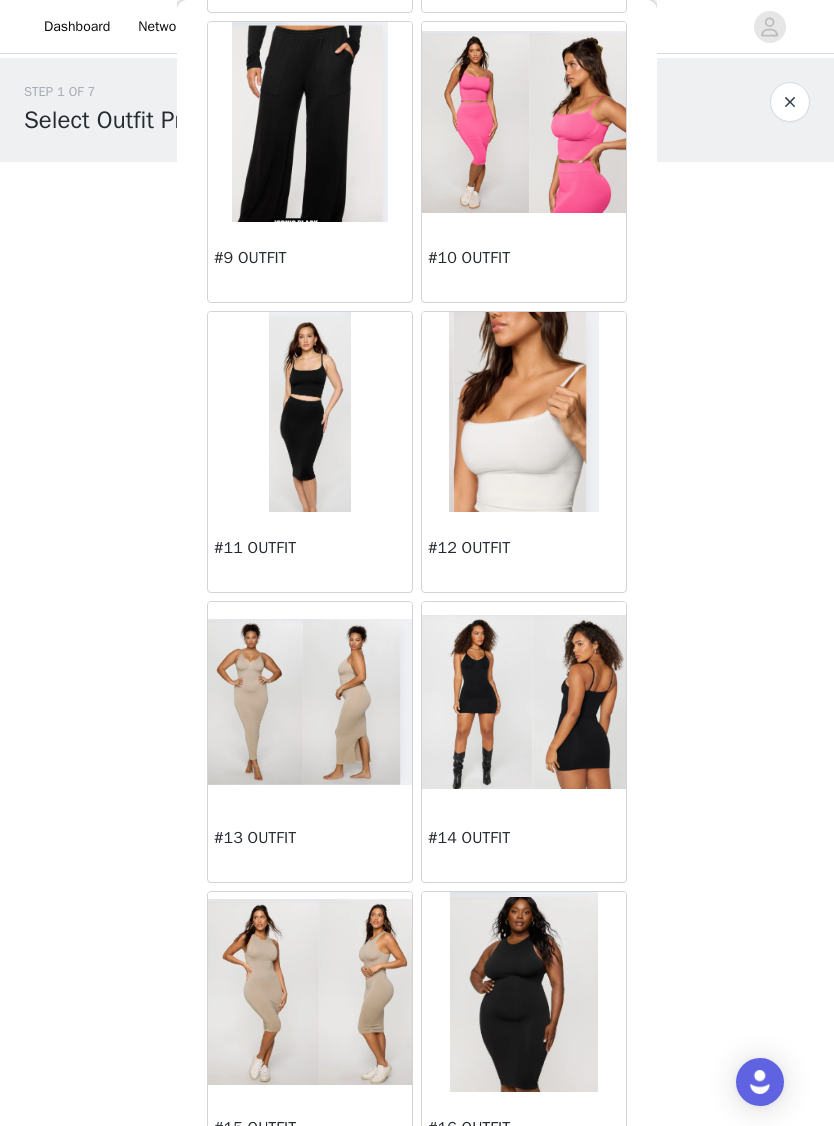 click at bounding box center (524, 412) 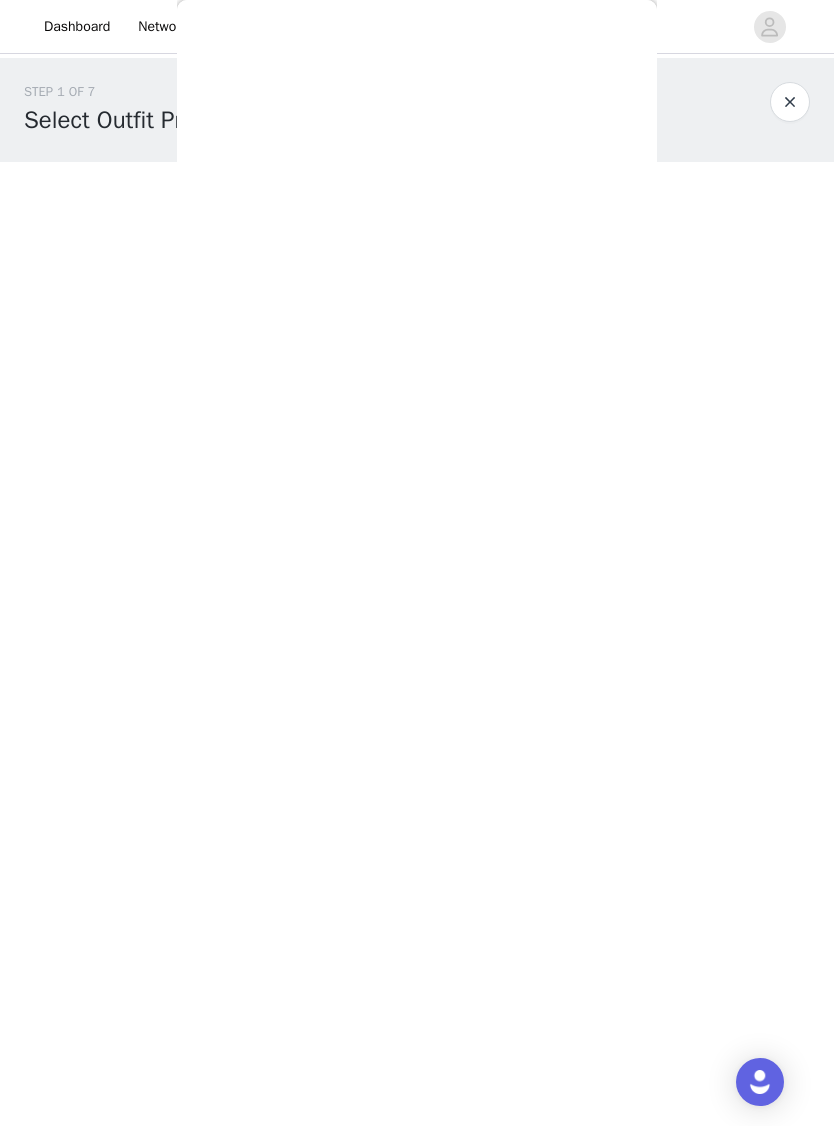 scroll, scrollTop: 0, scrollLeft: 0, axis: both 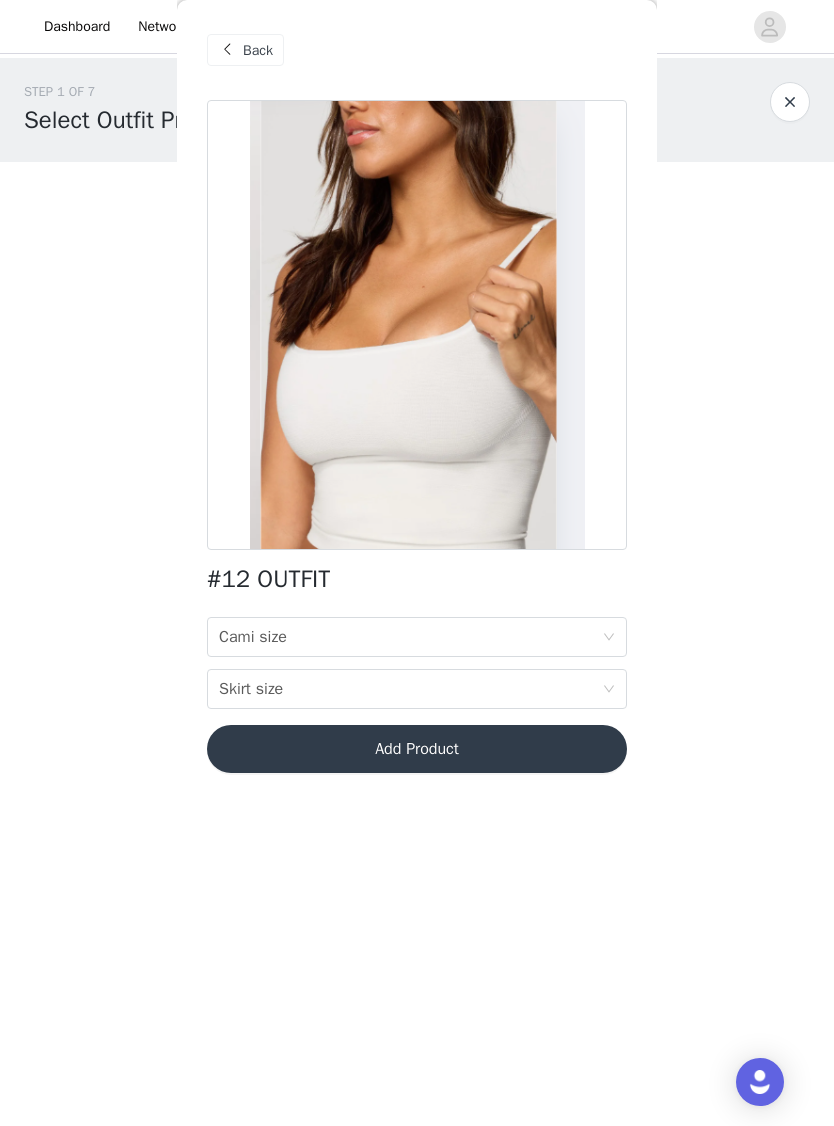 click on "Cami size" at bounding box center [253, 637] 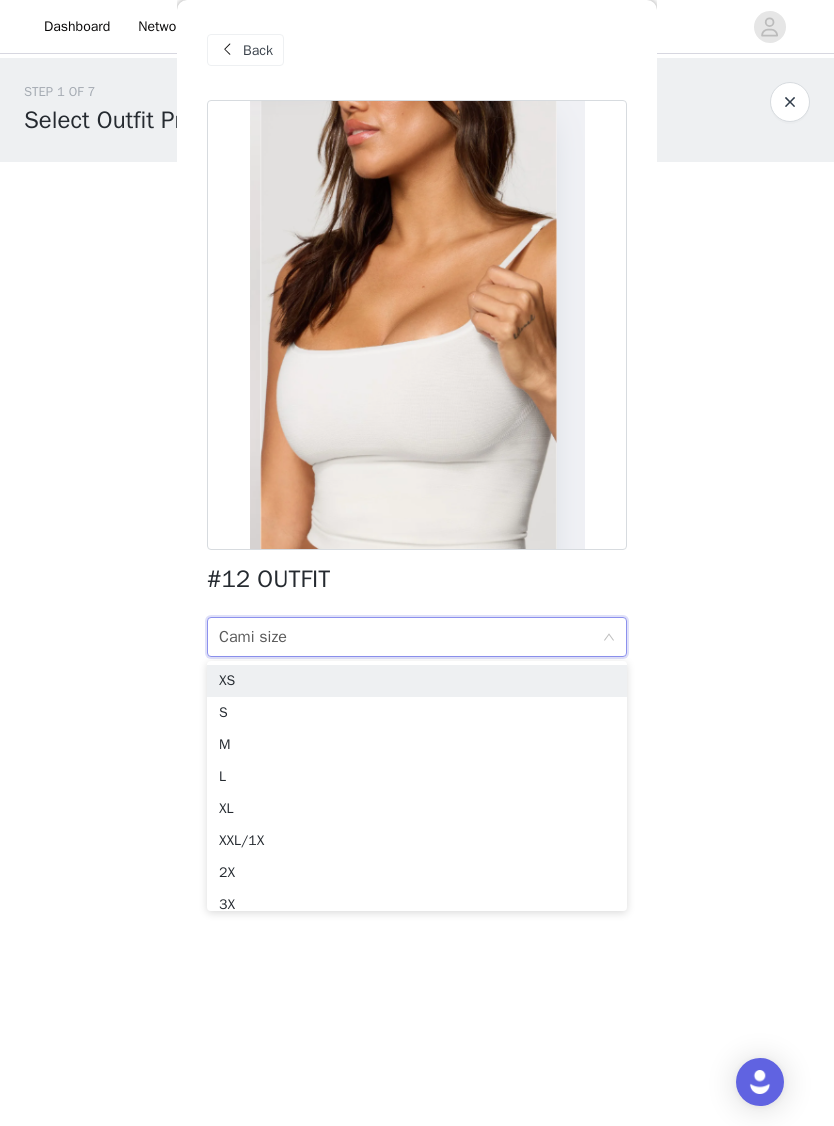 click on "S" at bounding box center (417, 713) 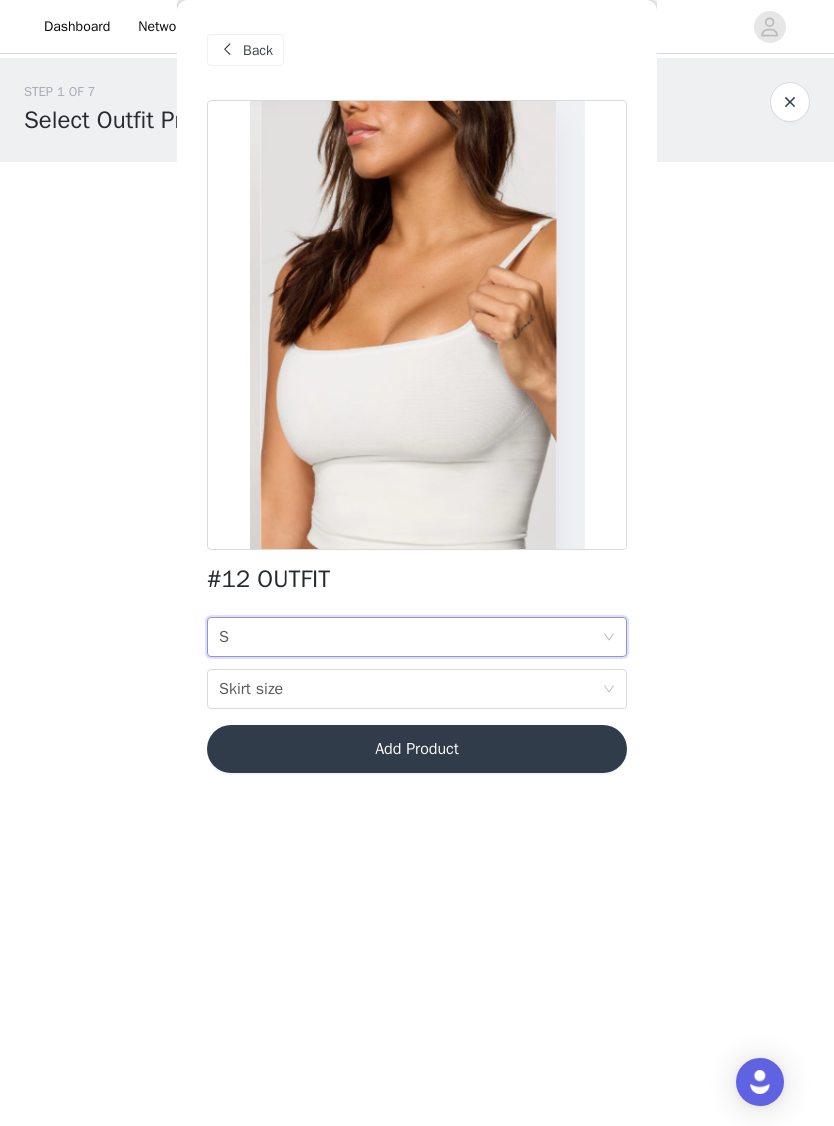 click on "Skirt size" at bounding box center (251, 689) 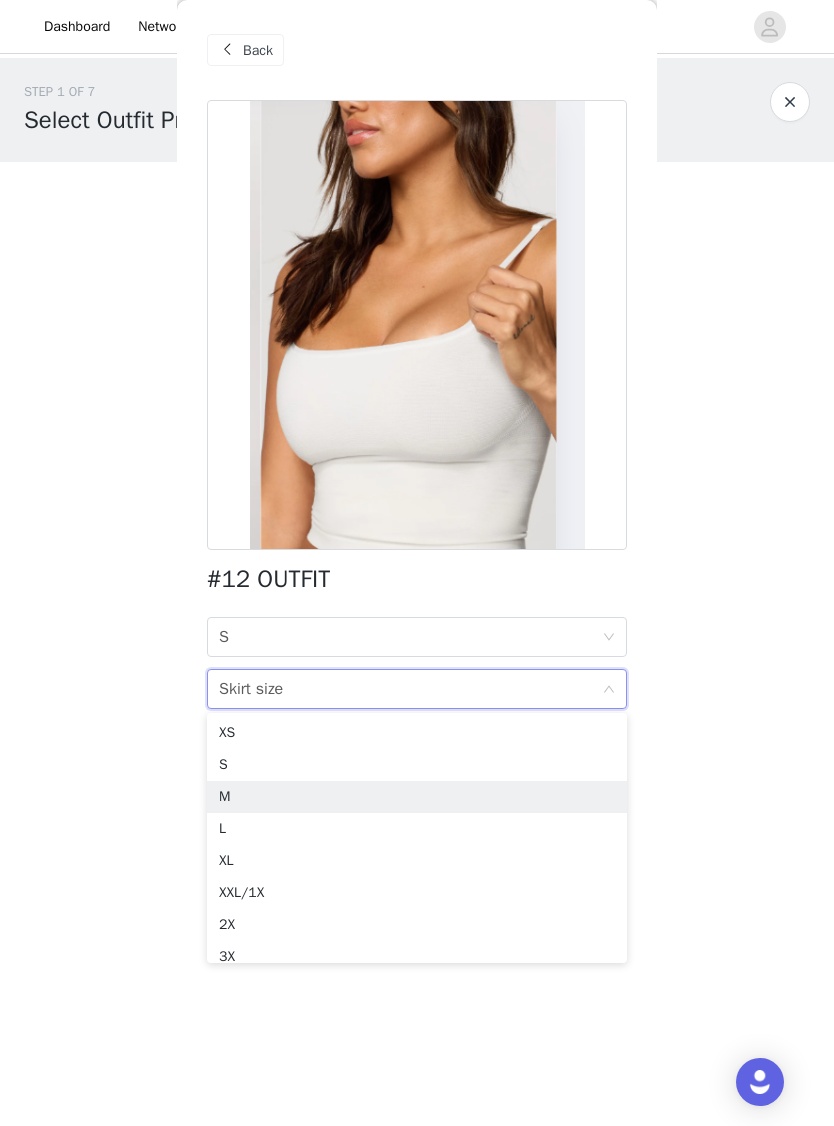 click on "M" at bounding box center [417, 797] 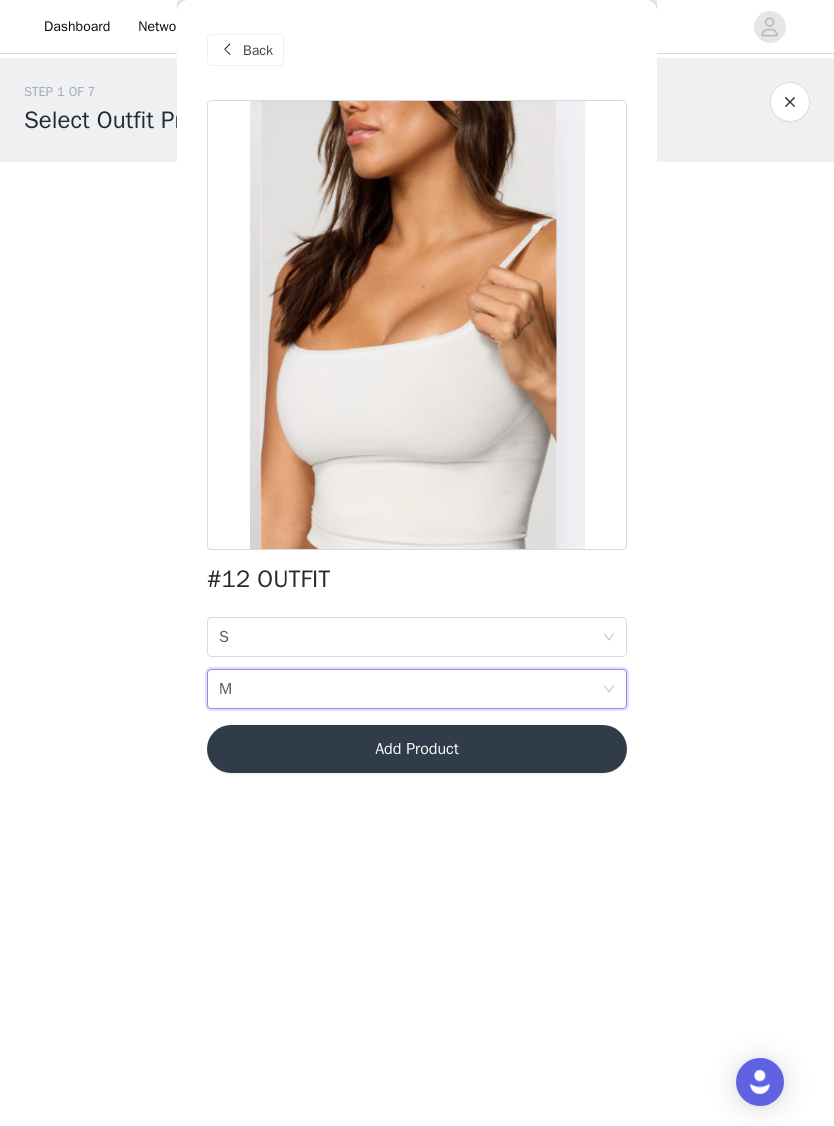 click on "Add Product" at bounding box center [417, 749] 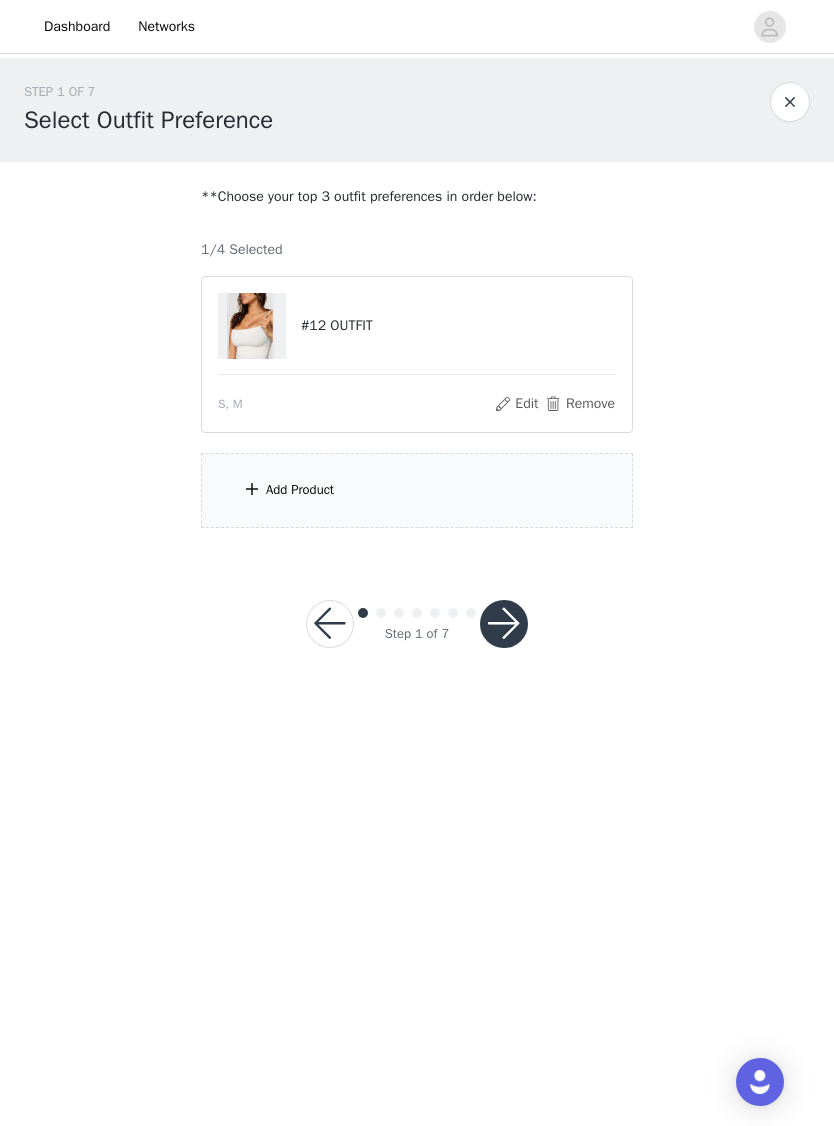 click at bounding box center (504, 624) 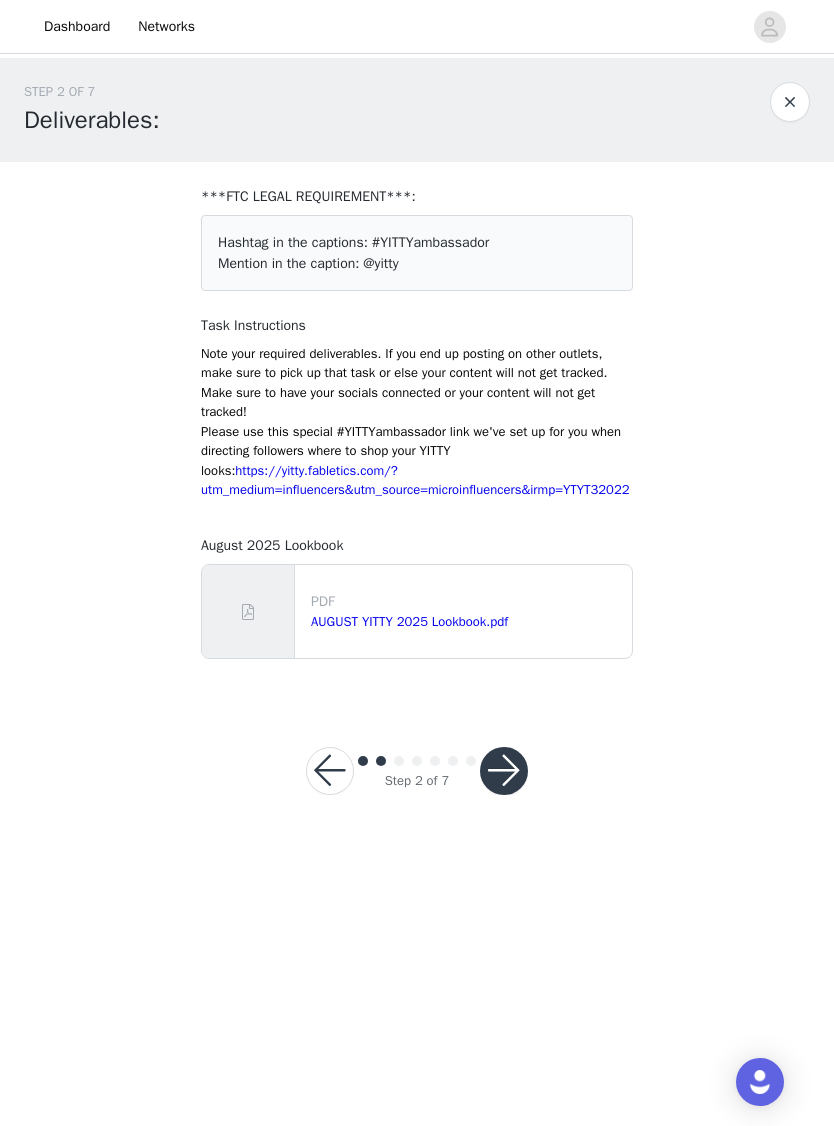 click at bounding box center [504, 771] 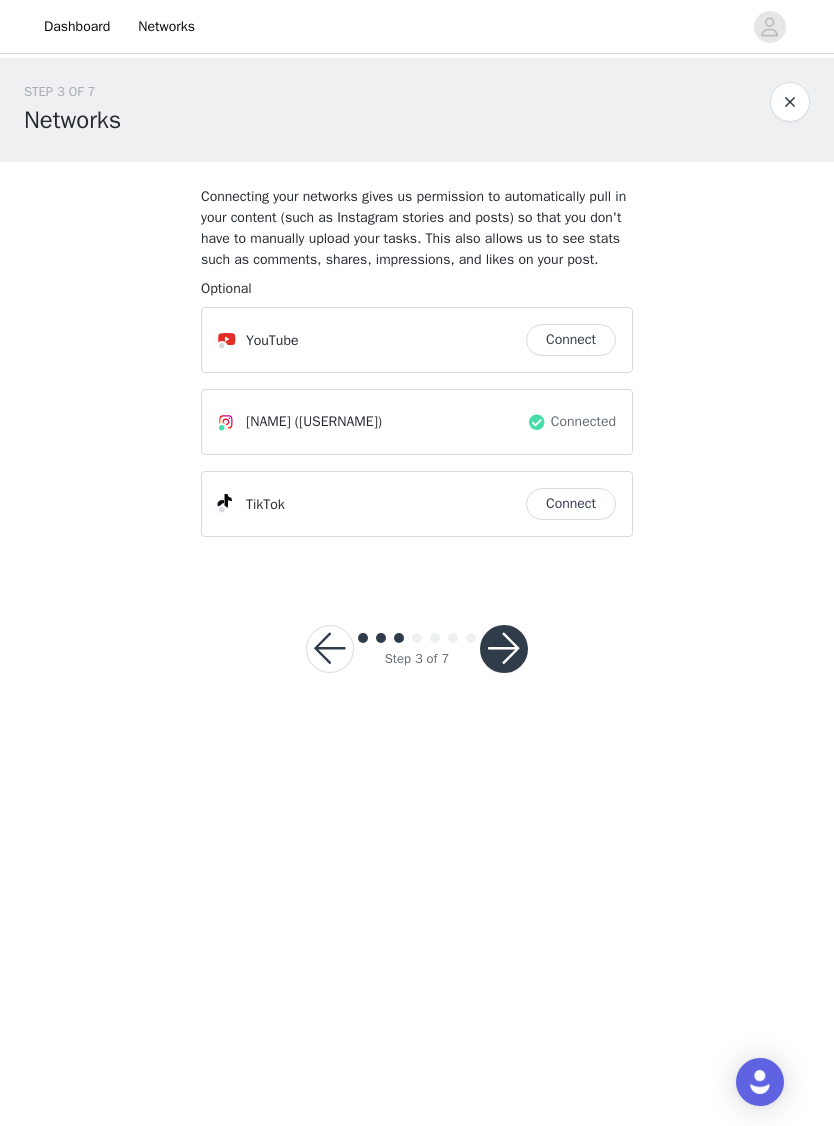 click at bounding box center (330, 649) 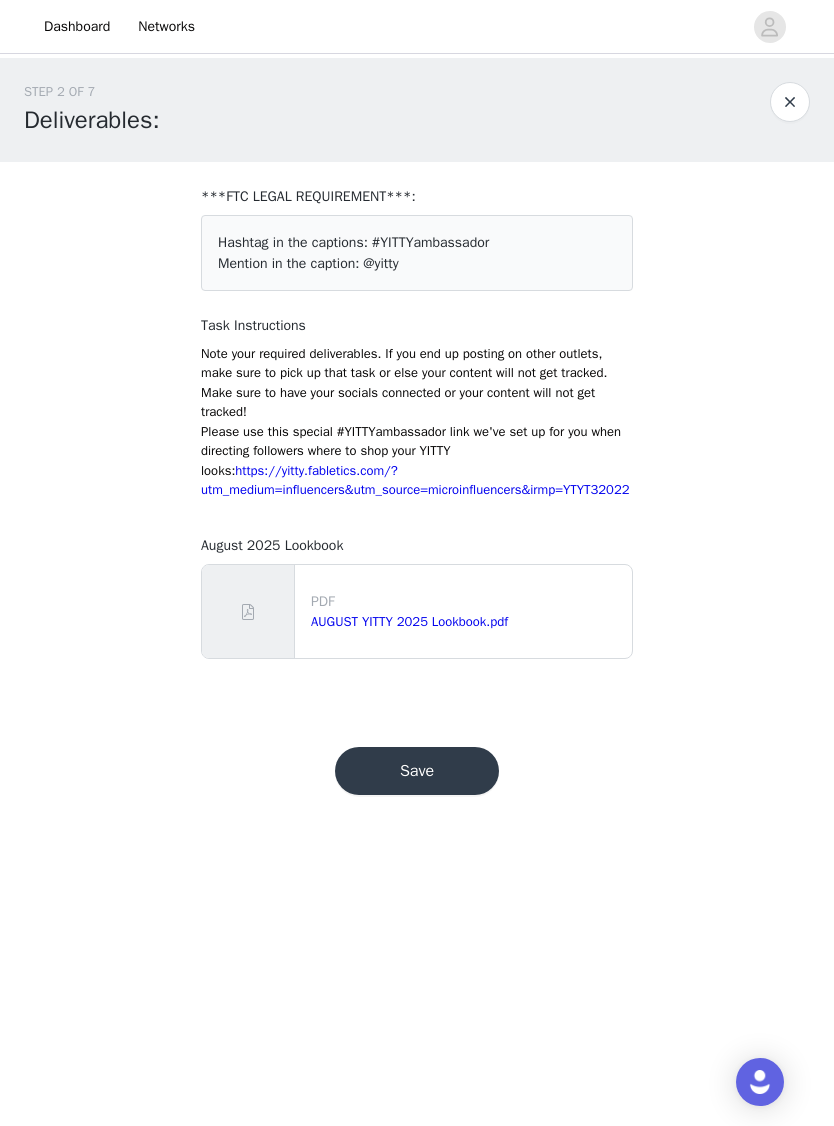 click on "Save" at bounding box center (417, 771) 